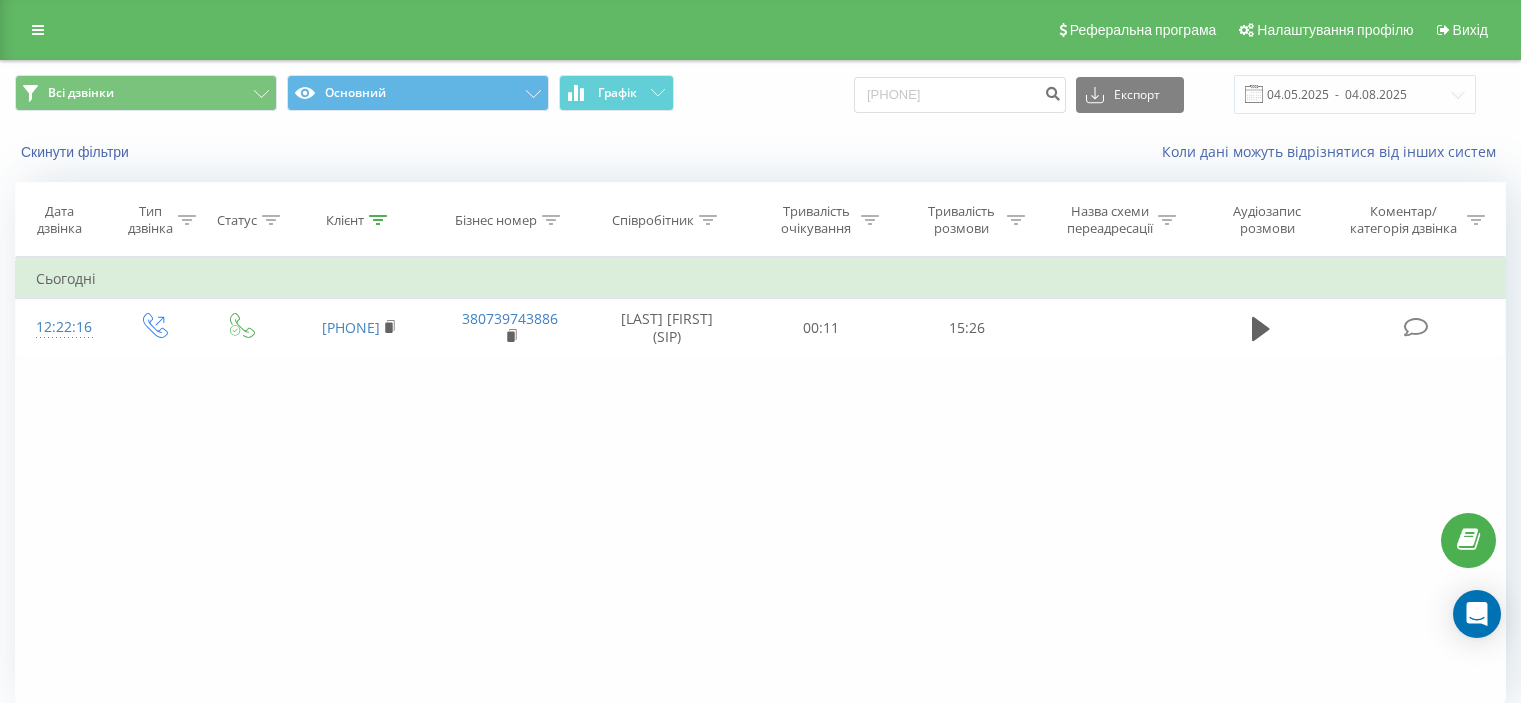 scroll, scrollTop: 0, scrollLeft: 0, axis: both 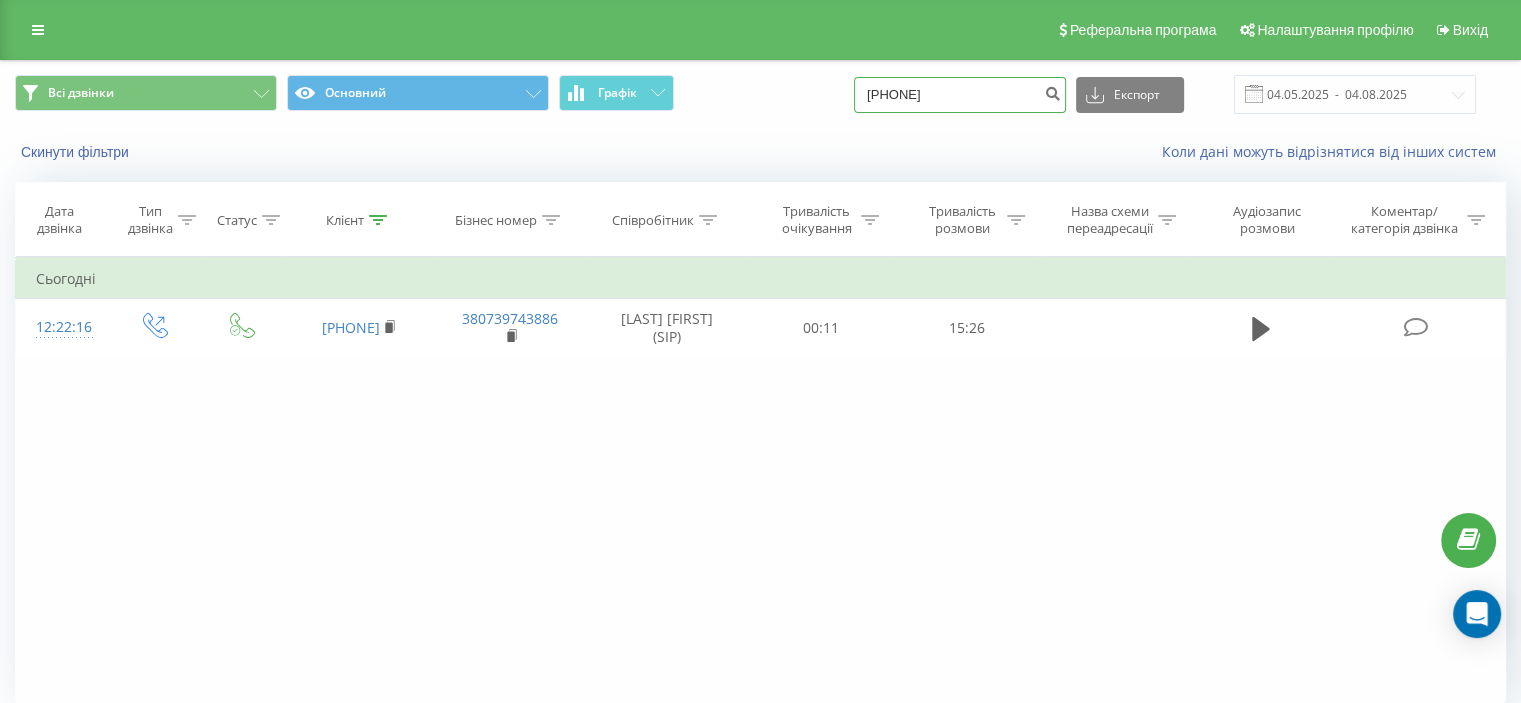 click on "0952348322" at bounding box center [960, 95] 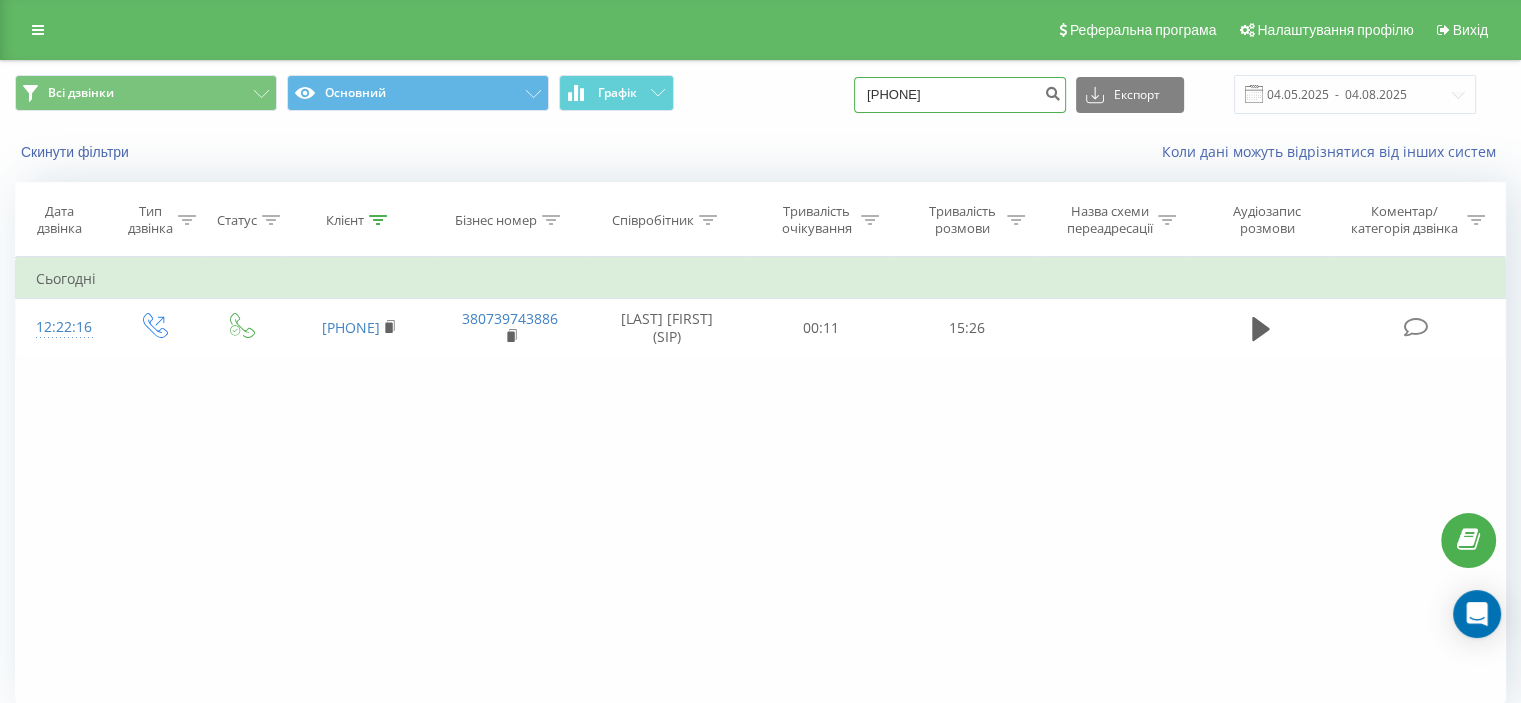 paste on "34  13" 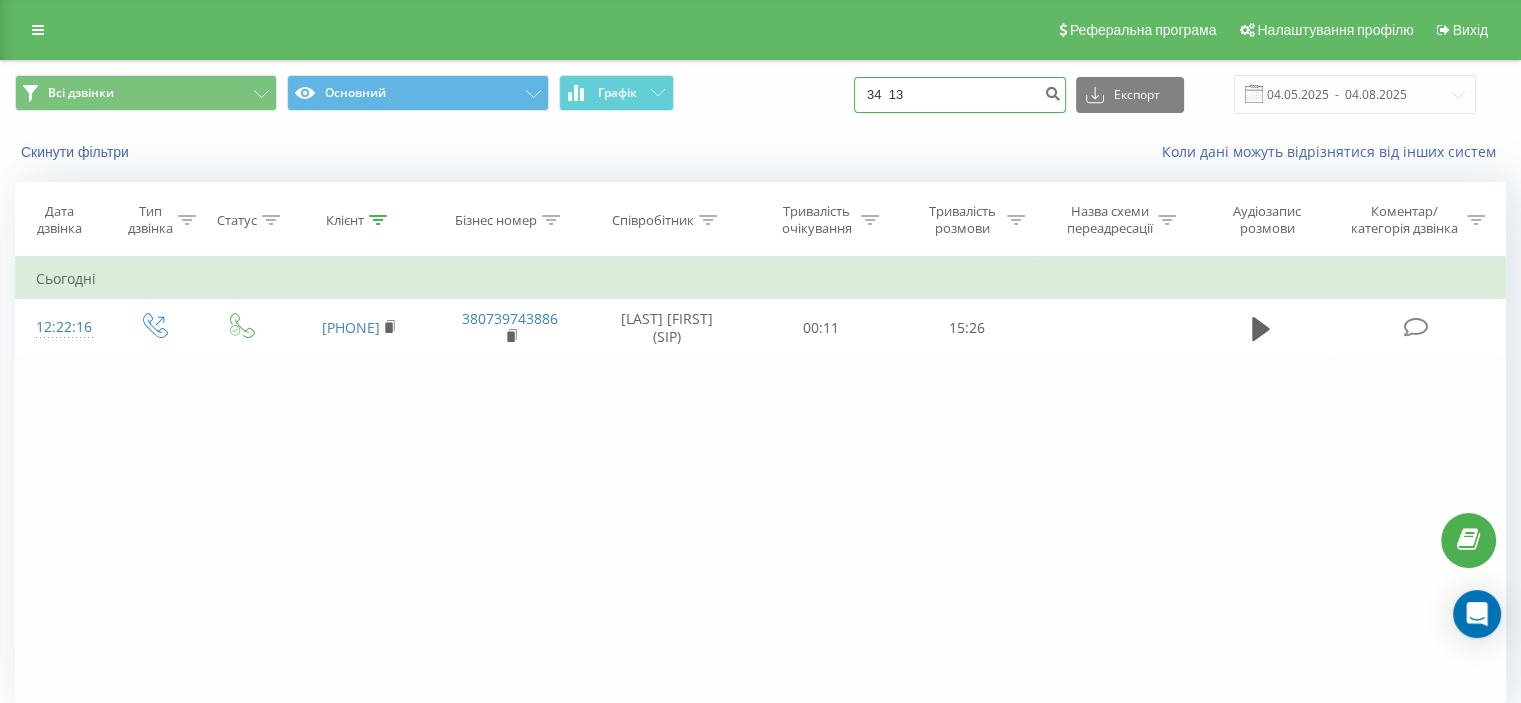 drag, startPoint x: 1004, startPoint y: 97, endPoint x: 753, endPoint y: 104, distance: 251.0976 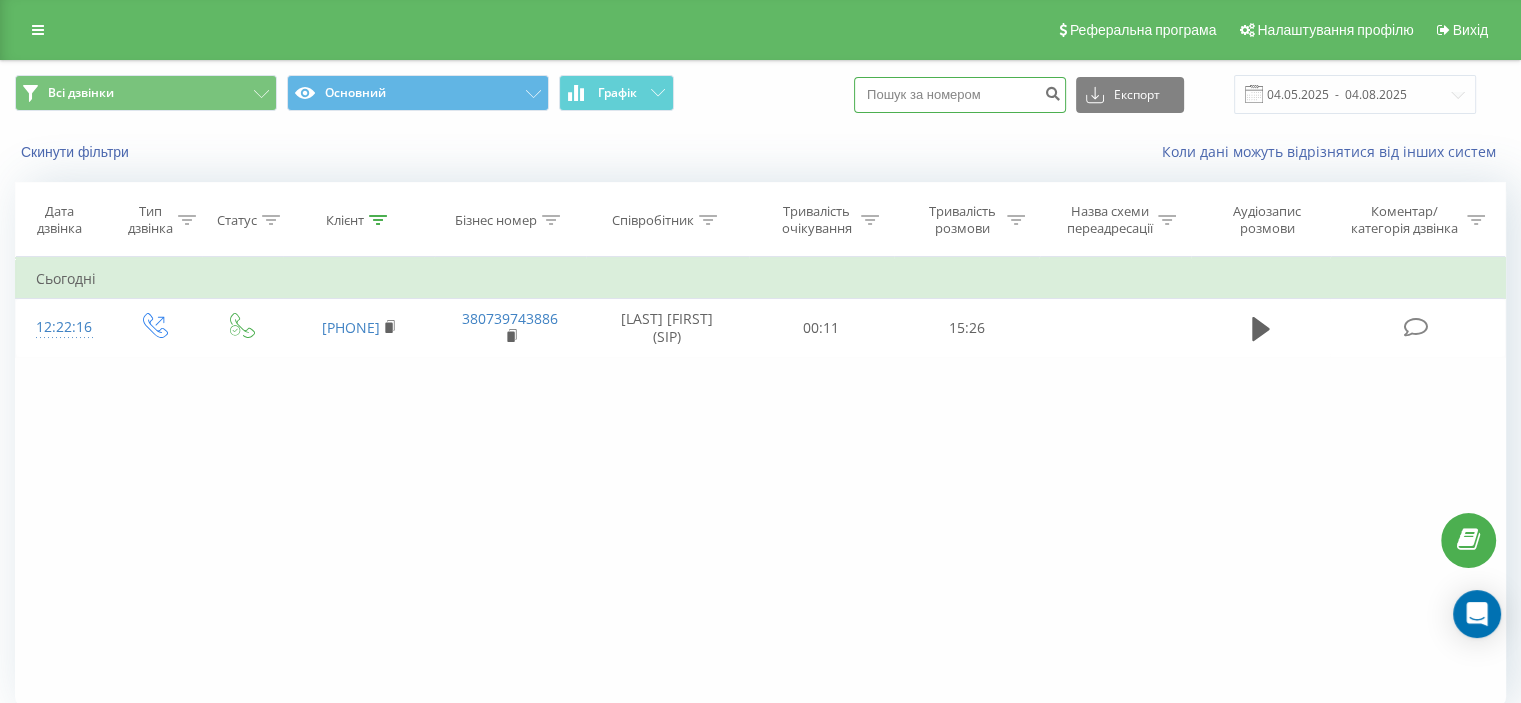 paste on "[PHONE]" 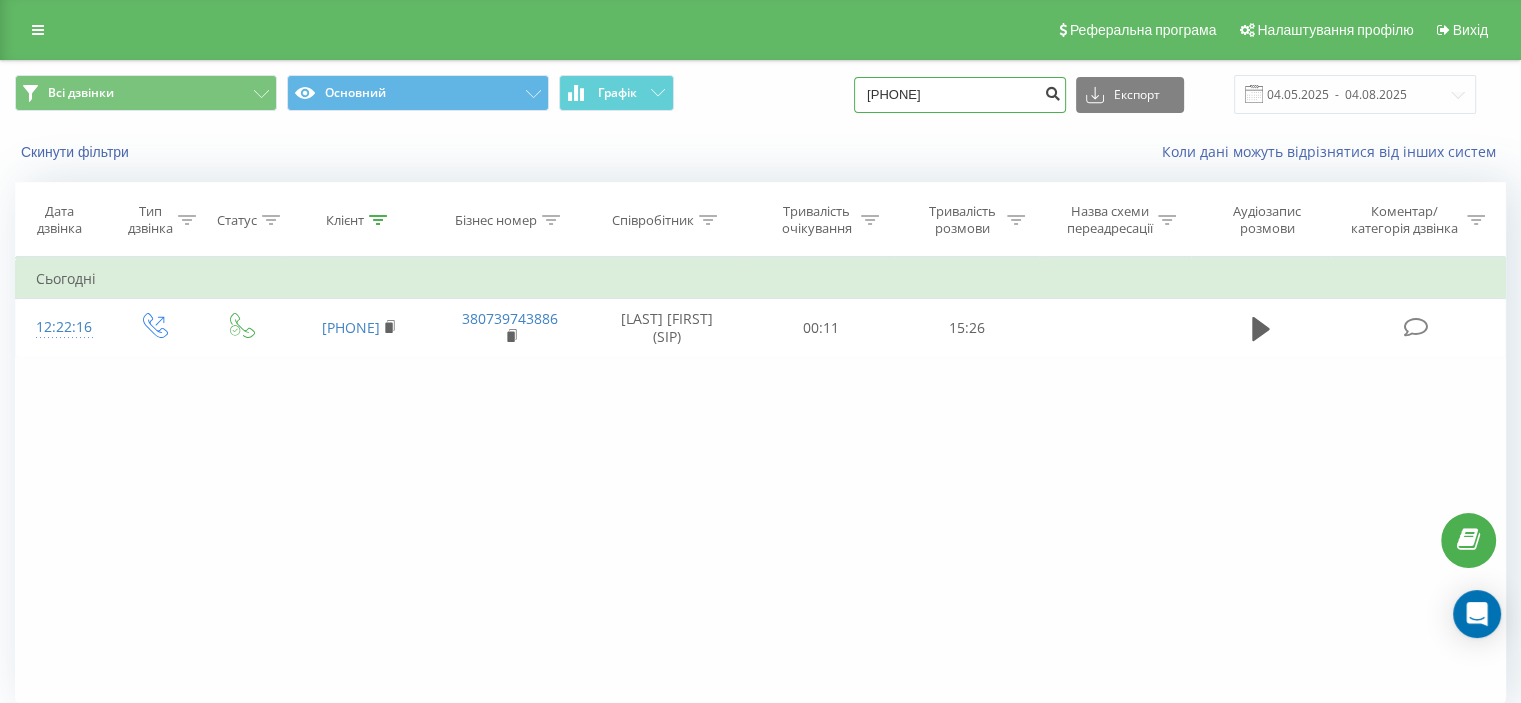 type on "[PHONE]" 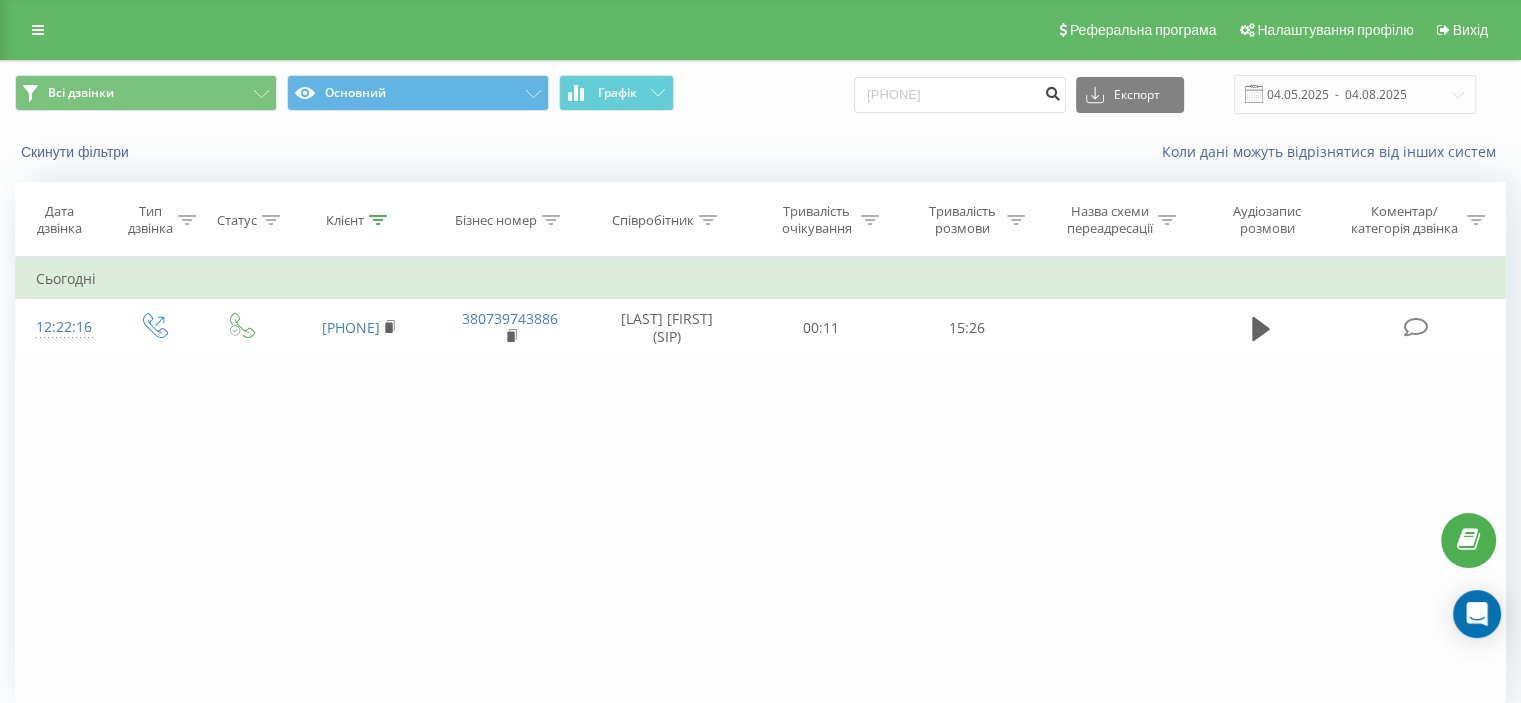 click at bounding box center (1052, 95) 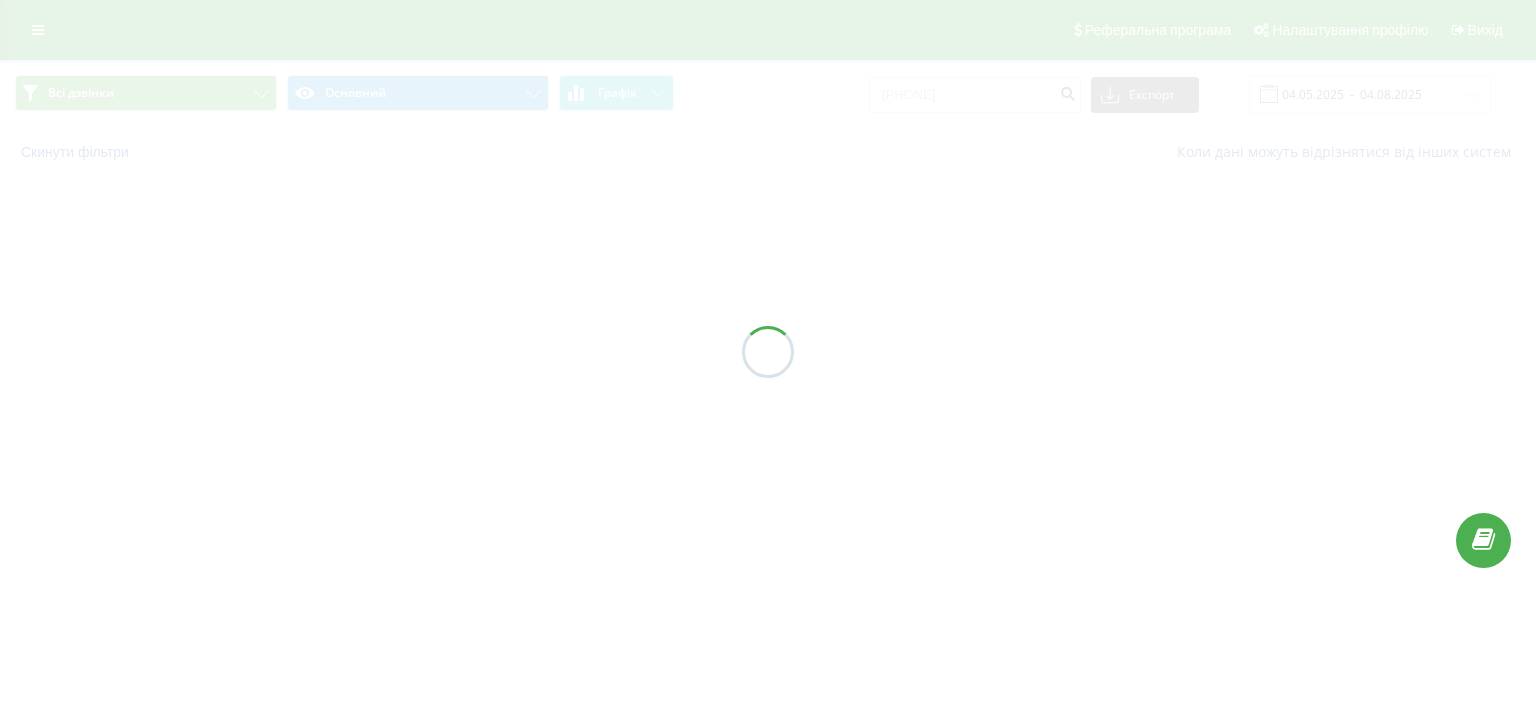 scroll, scrollTop: 0, scrollLeft: 0, axis: both 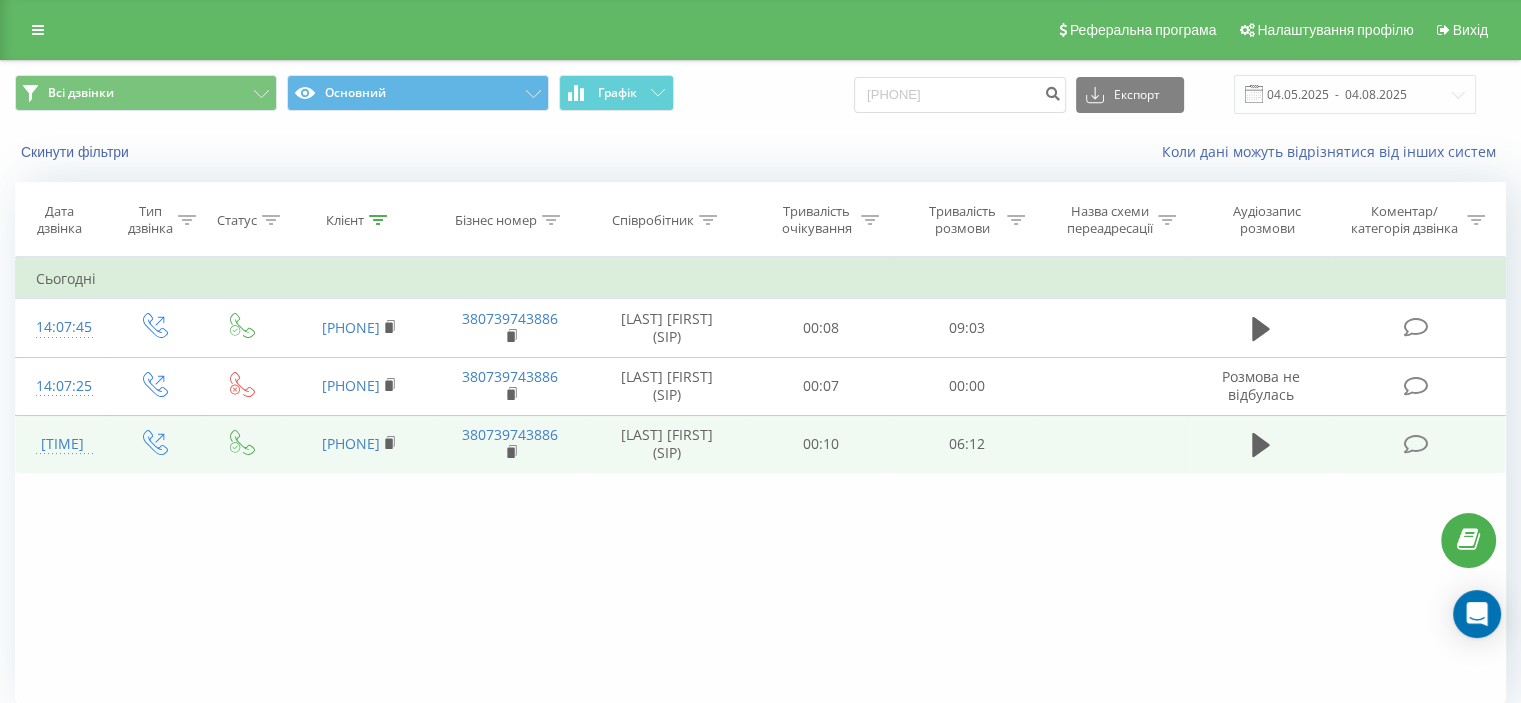 click at bounding box center [1415, 444] 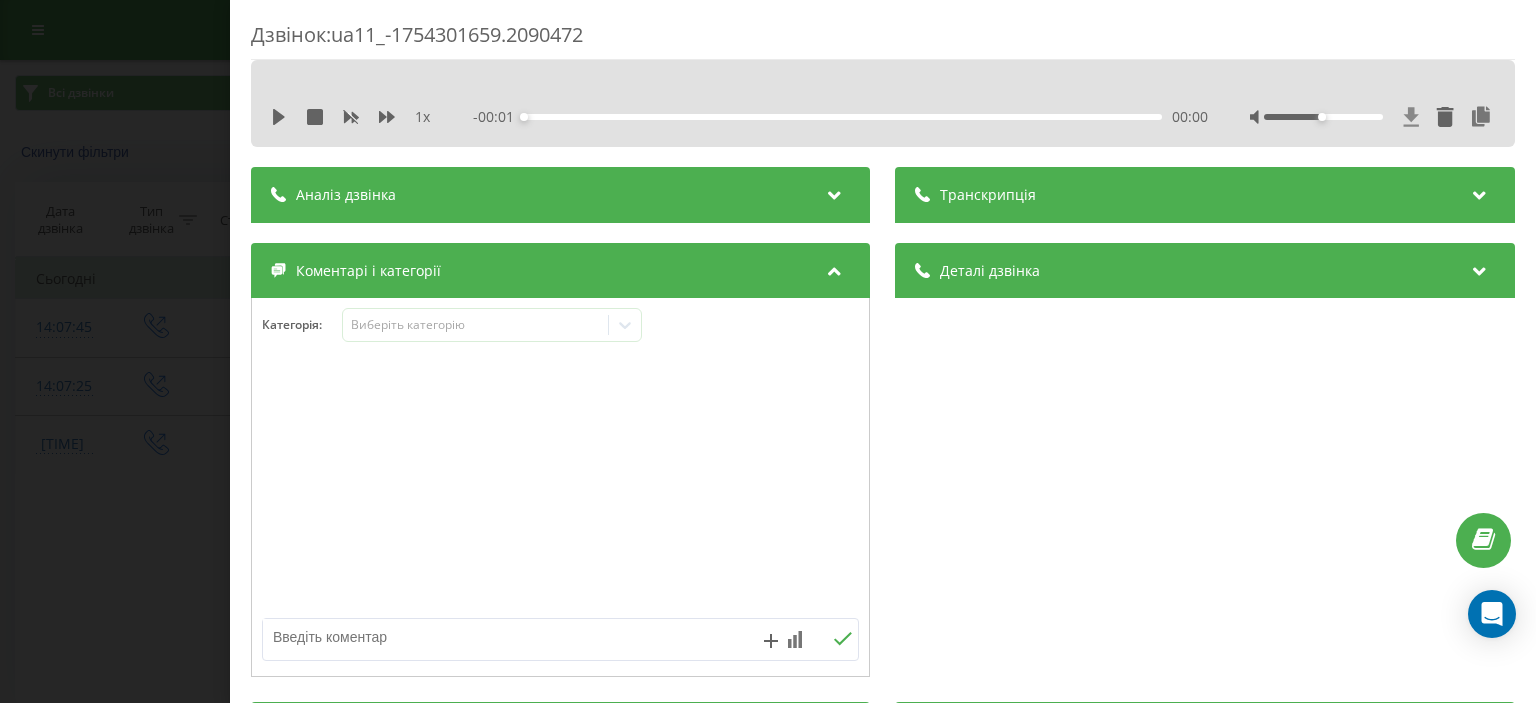 click 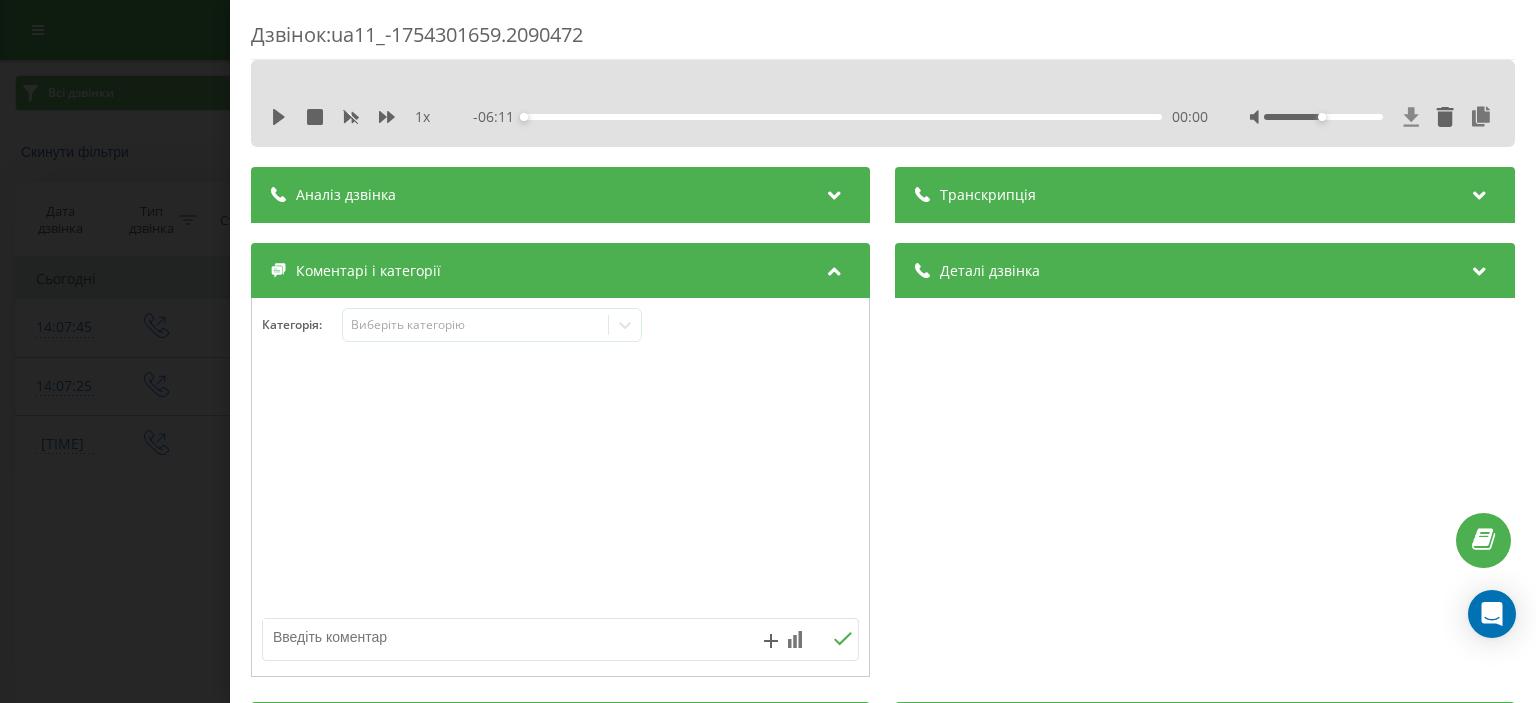 click 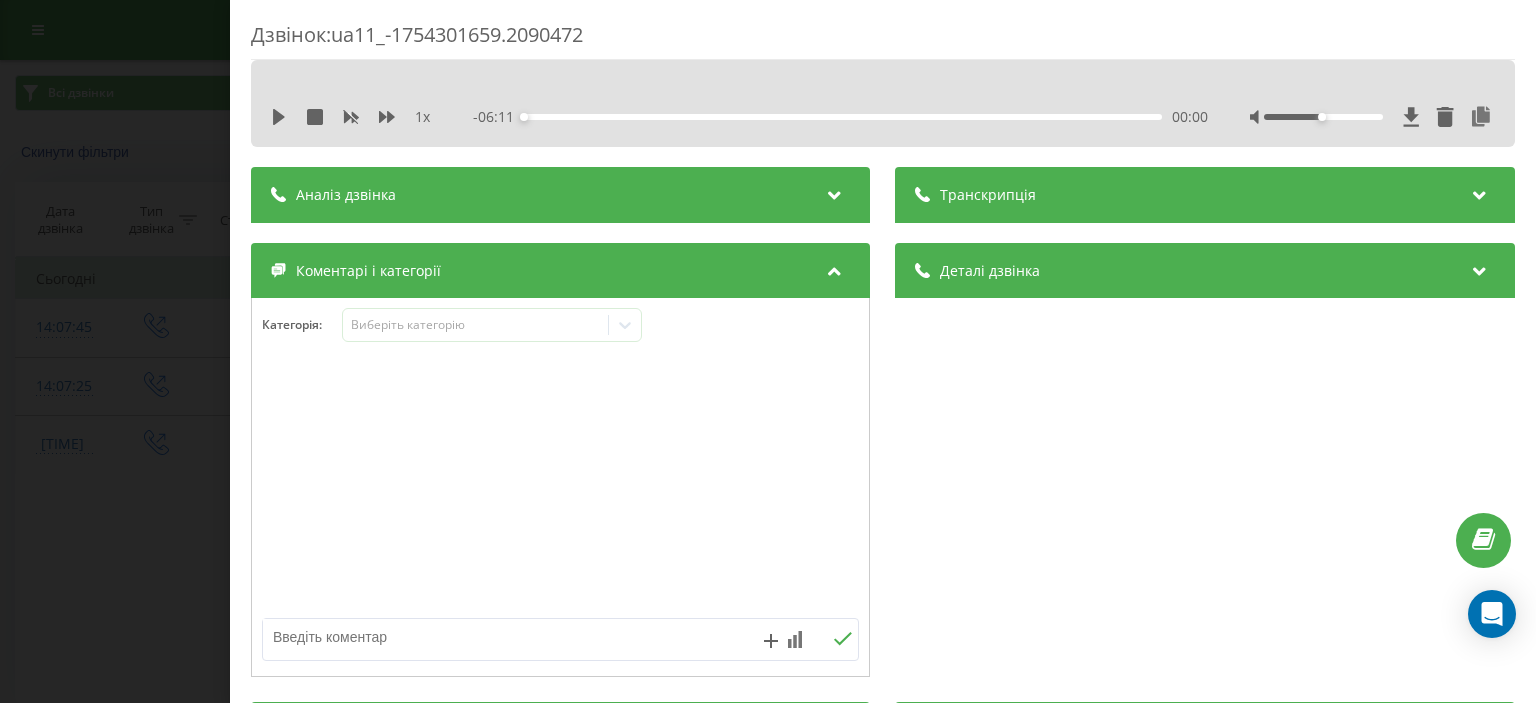 drag, startPoint x: 1354, startPoint y: 512, endPoint x: 1333, endPoint y: 444, distance: 71.168816 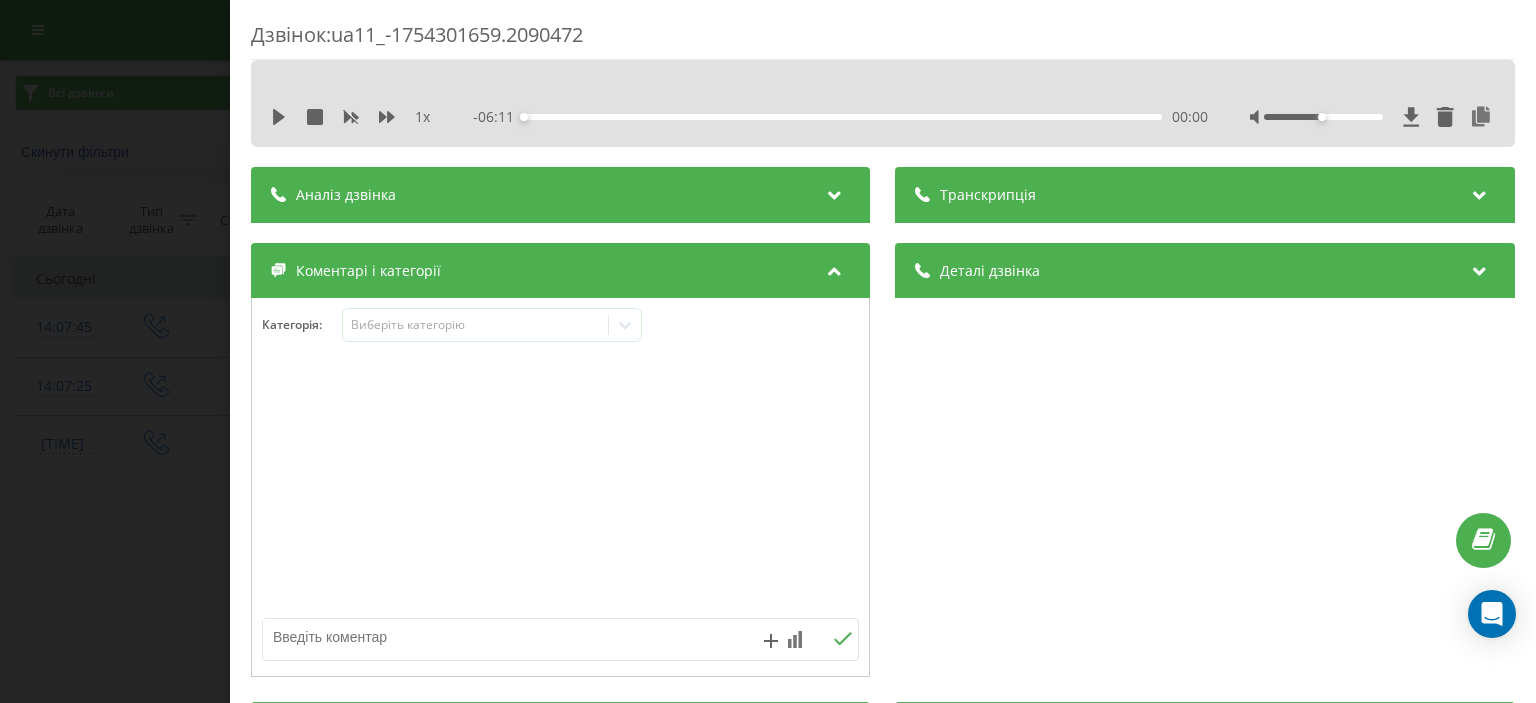 click on "Деталі дзвінка Загальне Дата дзвінка 2025-08-04 13:00:59 Тип дзвінка Вихідний Статус дзвінка Успішний Хто дзвонив 380739743886 Куди дзвонили 380991557746 З ким з'єднаний 380991557746 Остання сторінка n/a Тривалість Тривалість дзвінка 00:06:22 Тривалість розмови 00:06:12 Тривалість очікування 00:00:10" at bounding box center [1205, 462] 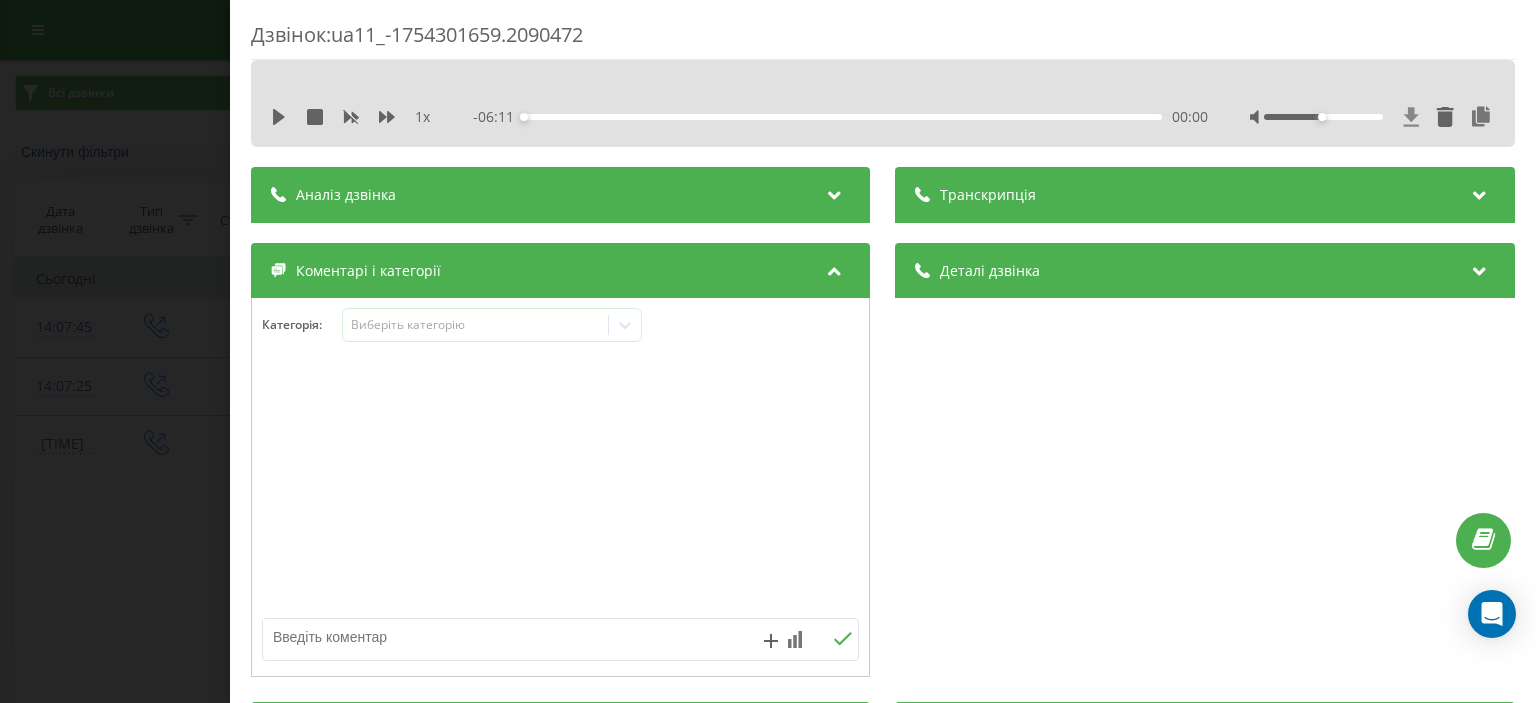 click 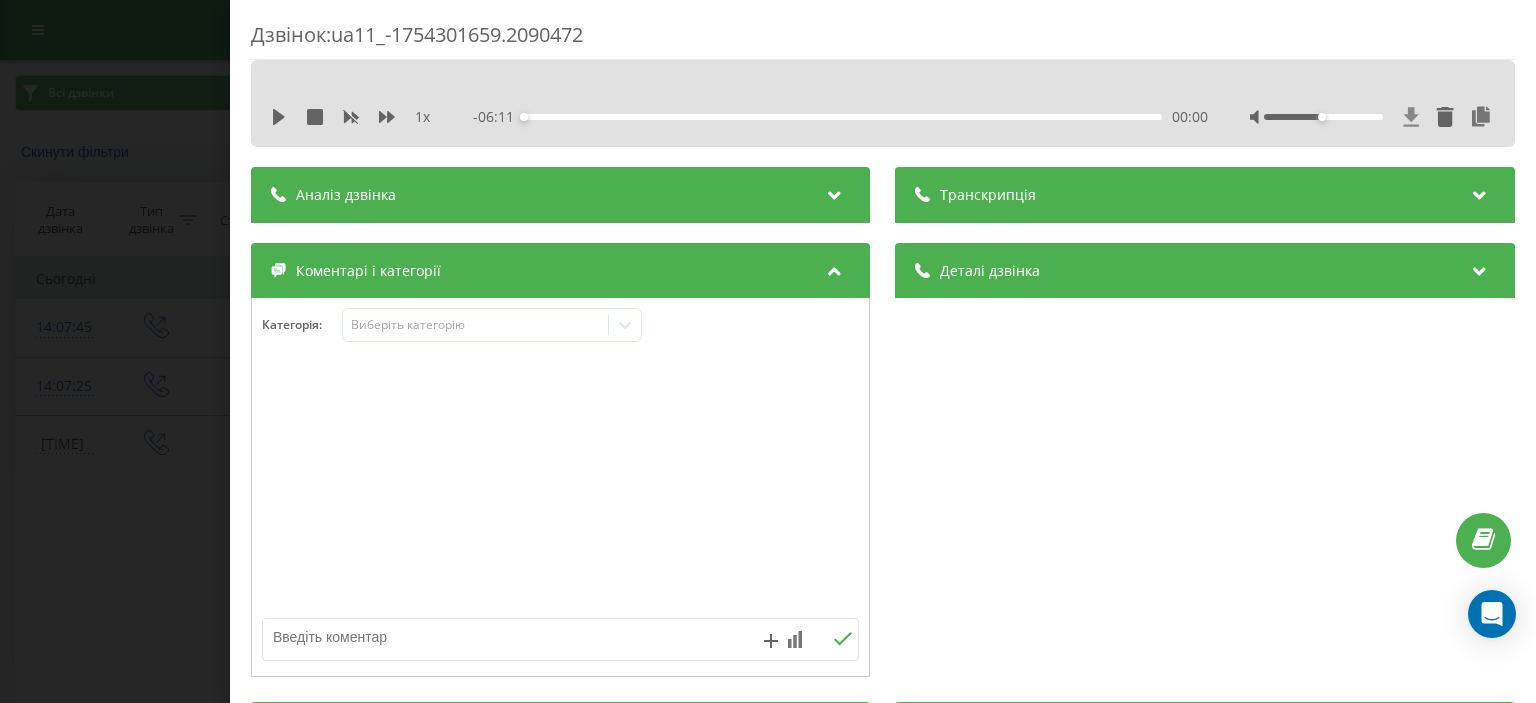 click 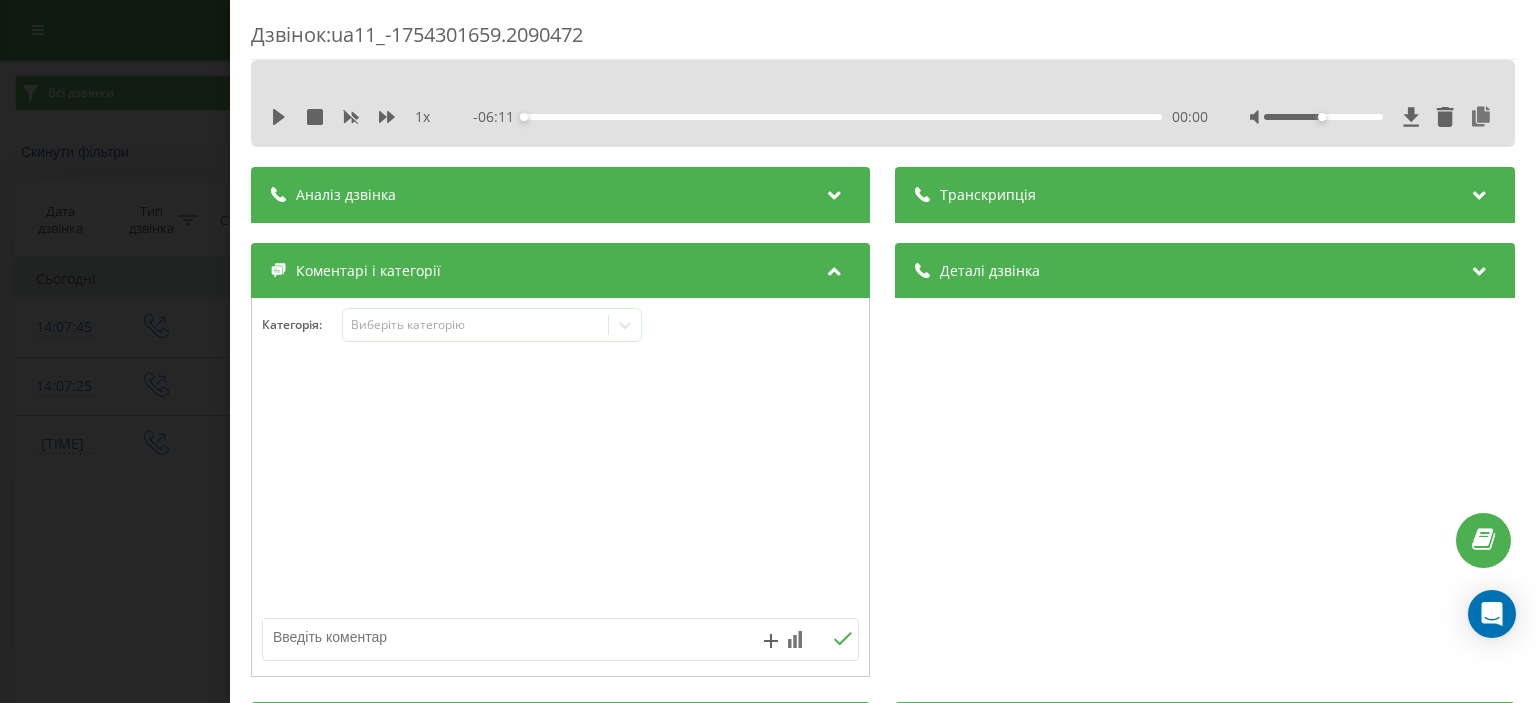 click on "Деталі дзвінка Загальне Дата дзвінка 2025-08-04 13:00:59 Тип дзвінка Вихідний Статус дзвінка Успішний Хто дзвонив 380739743886 Куди дзвонили 380991557746 З ким з'єднаний 380991557746 Остання сторінка n/a Тривалість Тривалість дзвінка 00:06:22 Тривалість розмови 00:06:12 Тривалість очікування 00:00:10" at bounding box center [1205, 462] 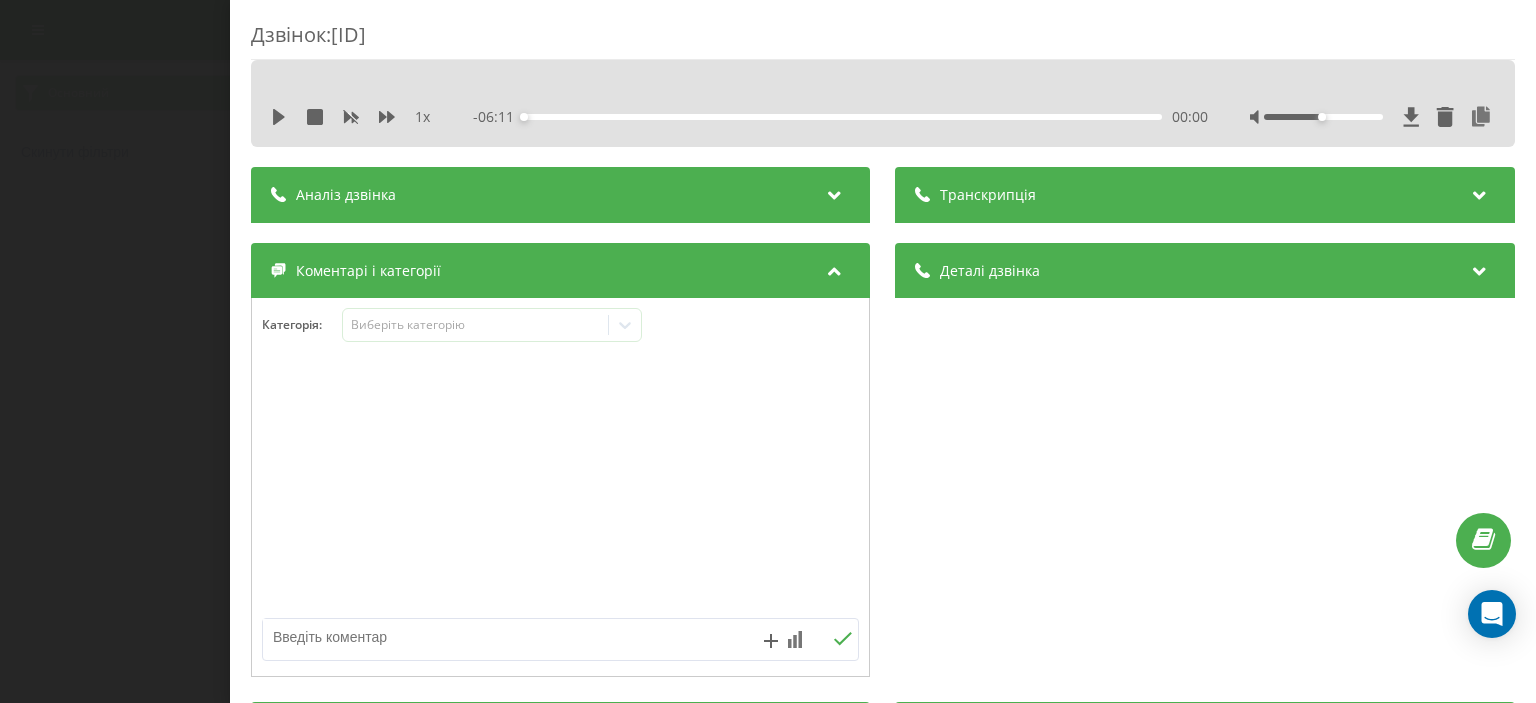 scroll, scrollTop: 0, scrollLeft: 0, axis: both 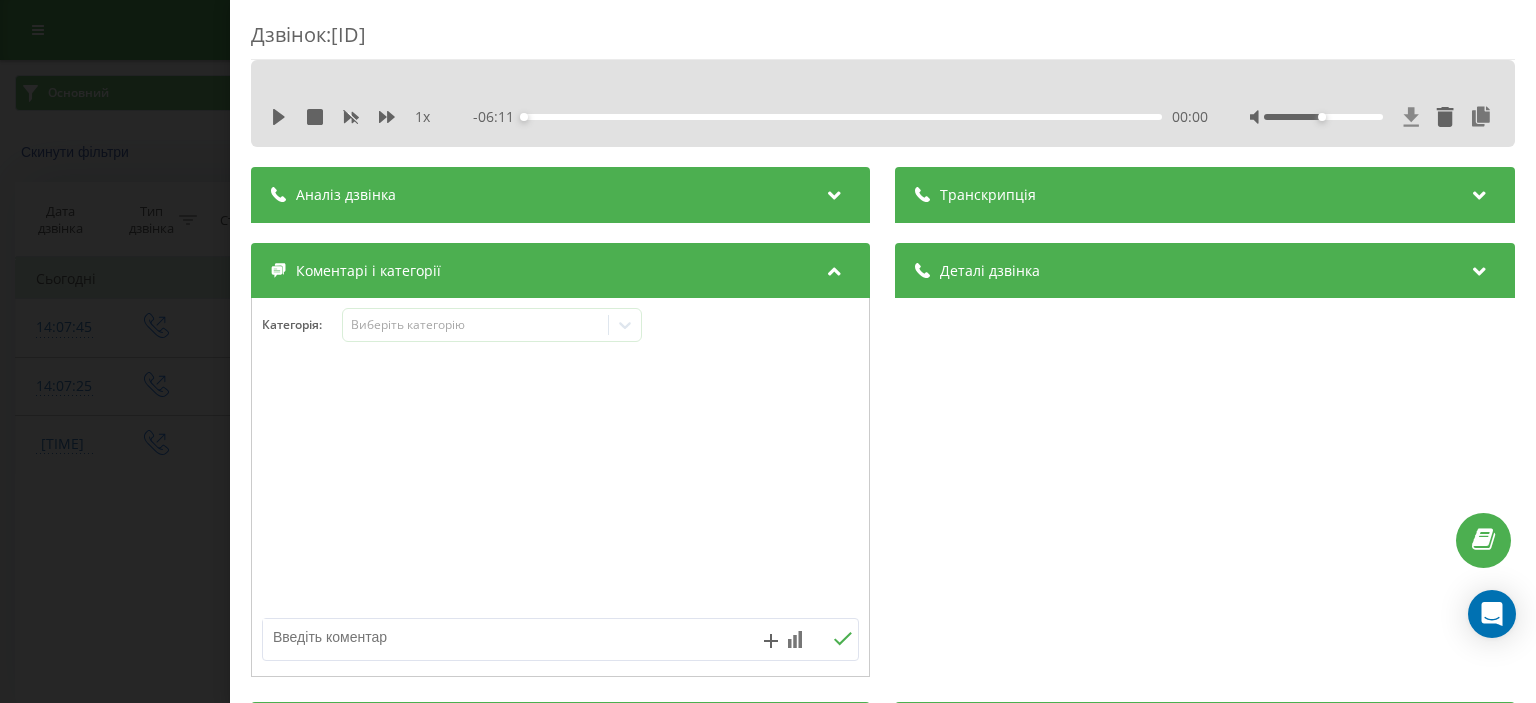 click 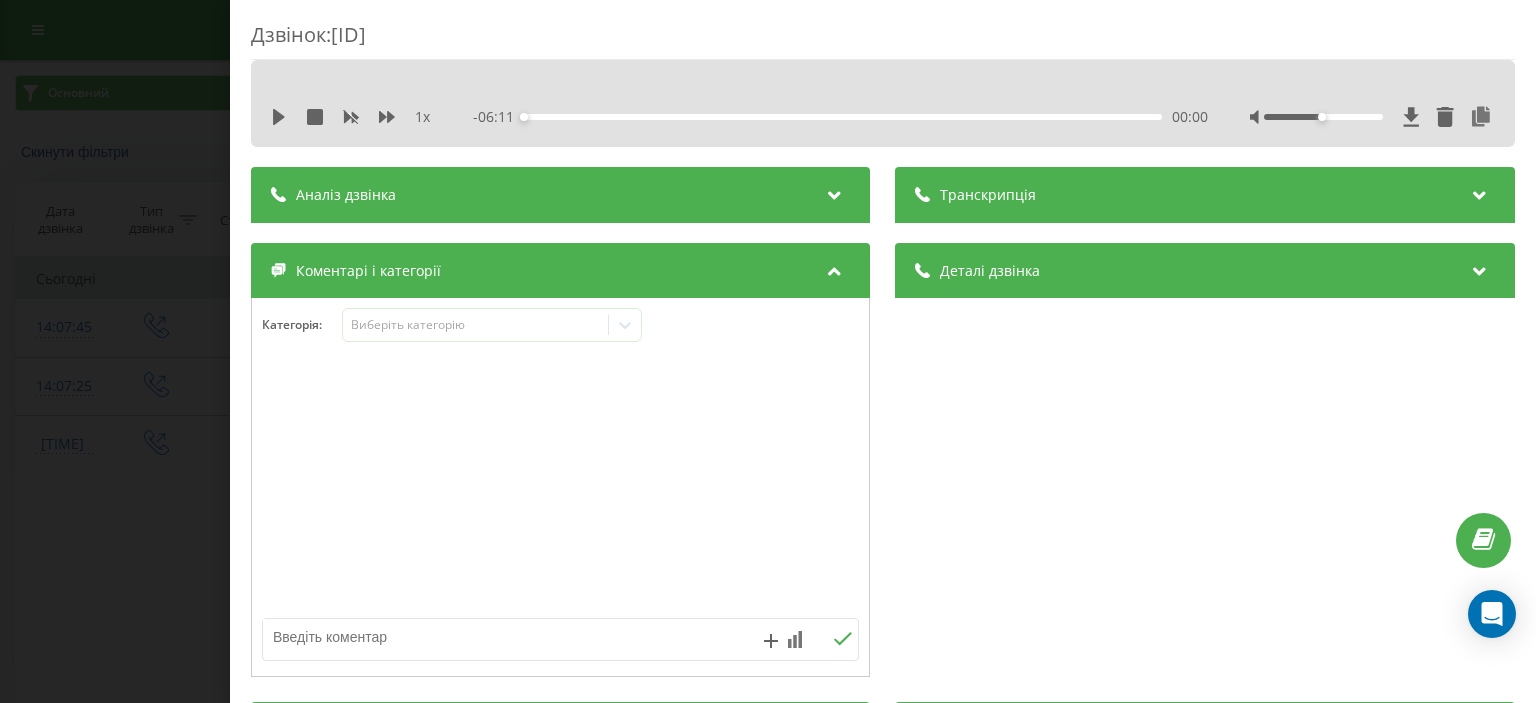 drag, startPoint x: 90, startPoint y: 324, endPoint x: 116, endPoint y: 561, distance: 238.42189 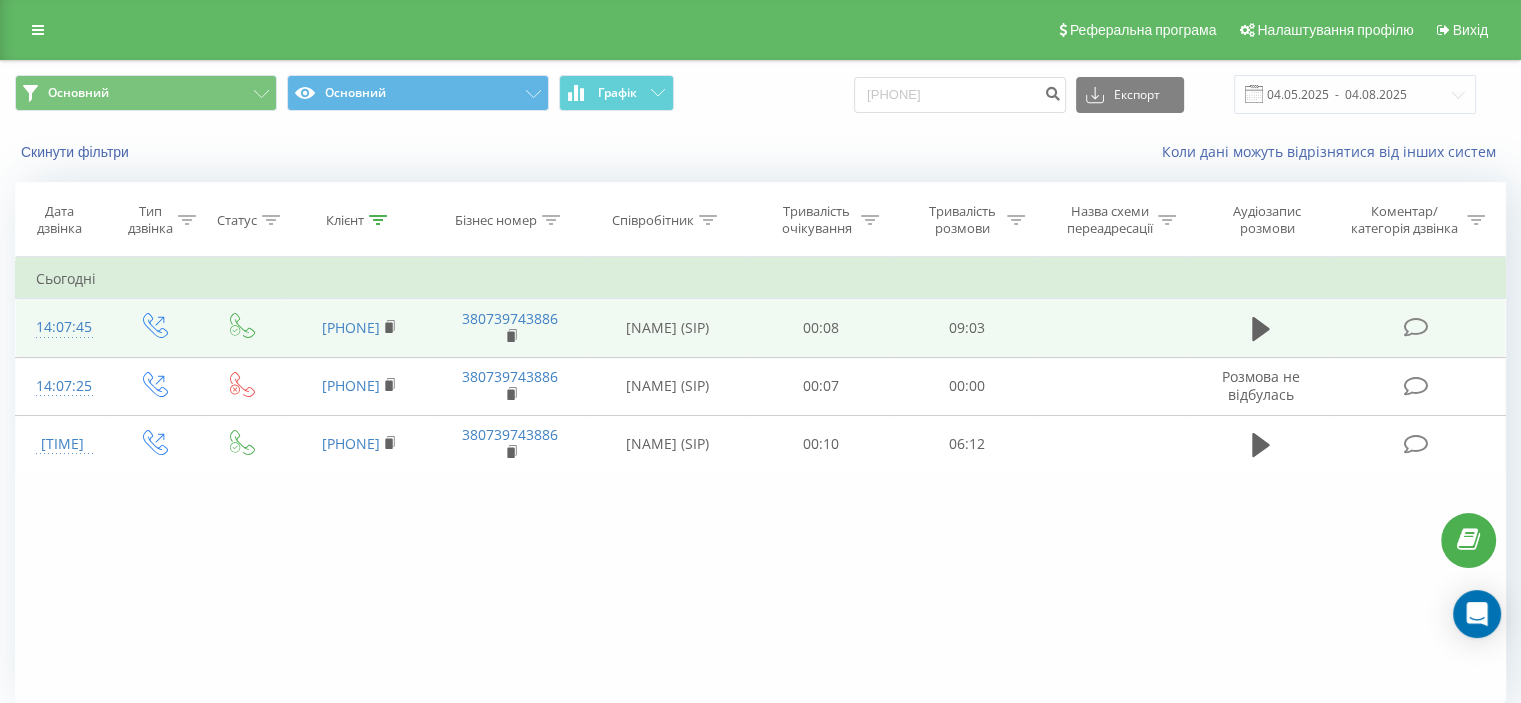 click at bounding box center [1415, 327] 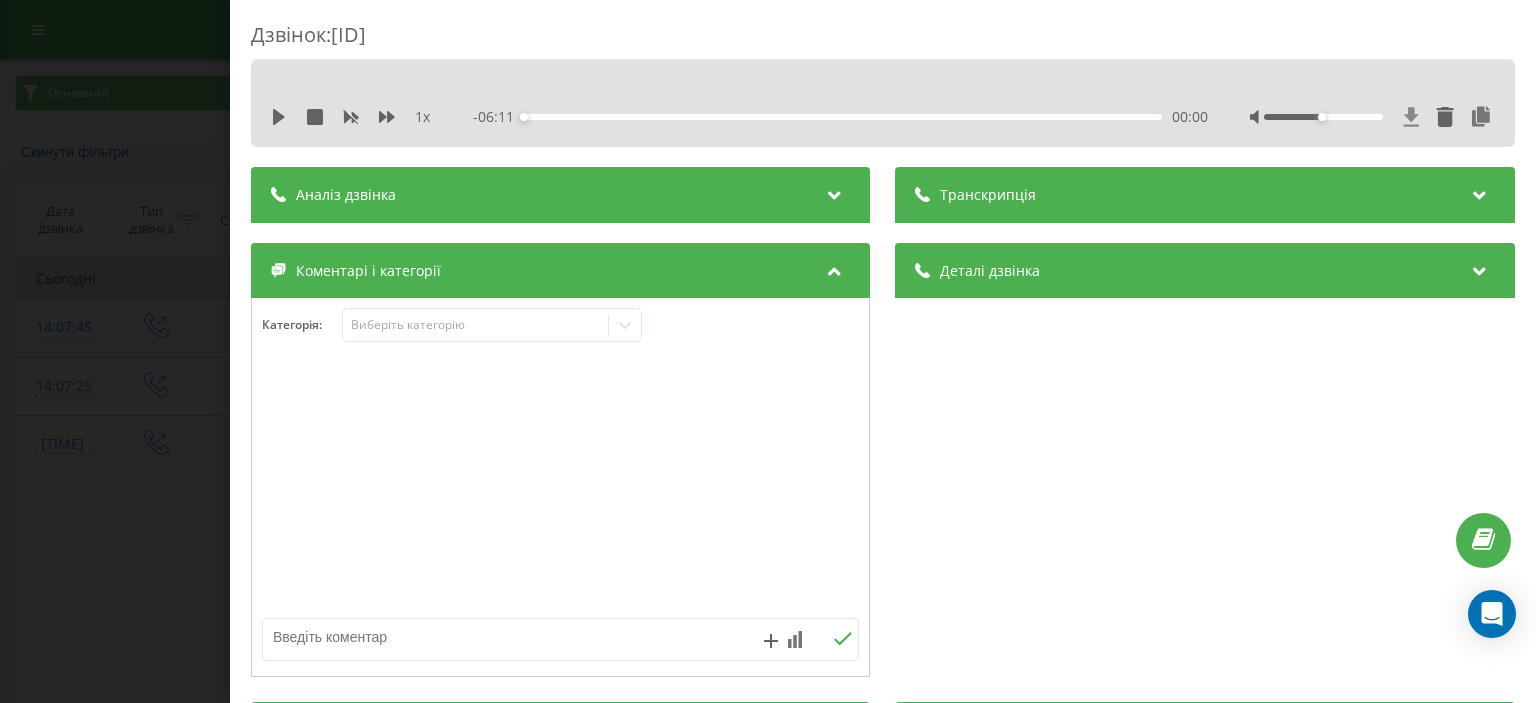 click 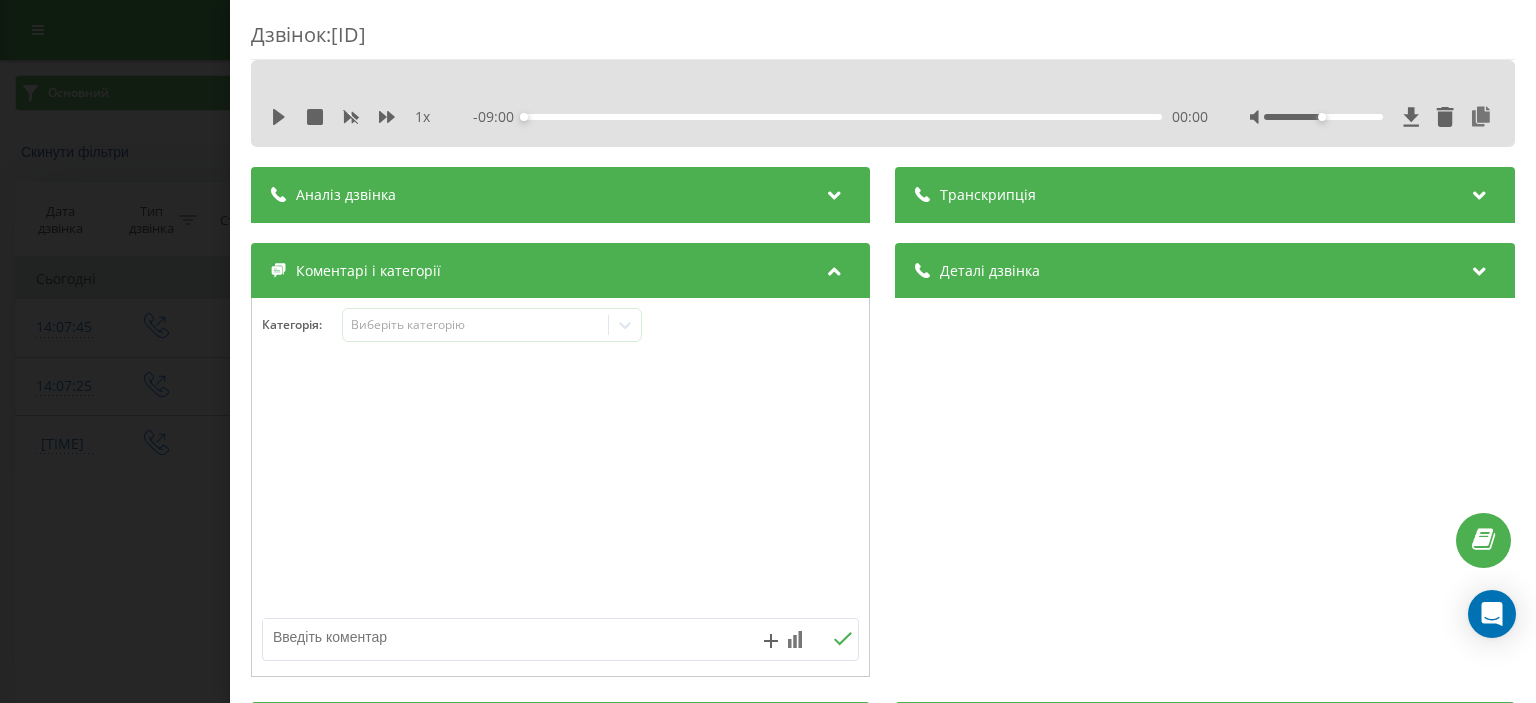 drag, startPoint x: 1031, startPoint y: 402, endPoint x: 1015, endPoint y: 353, distance: 51.546097 